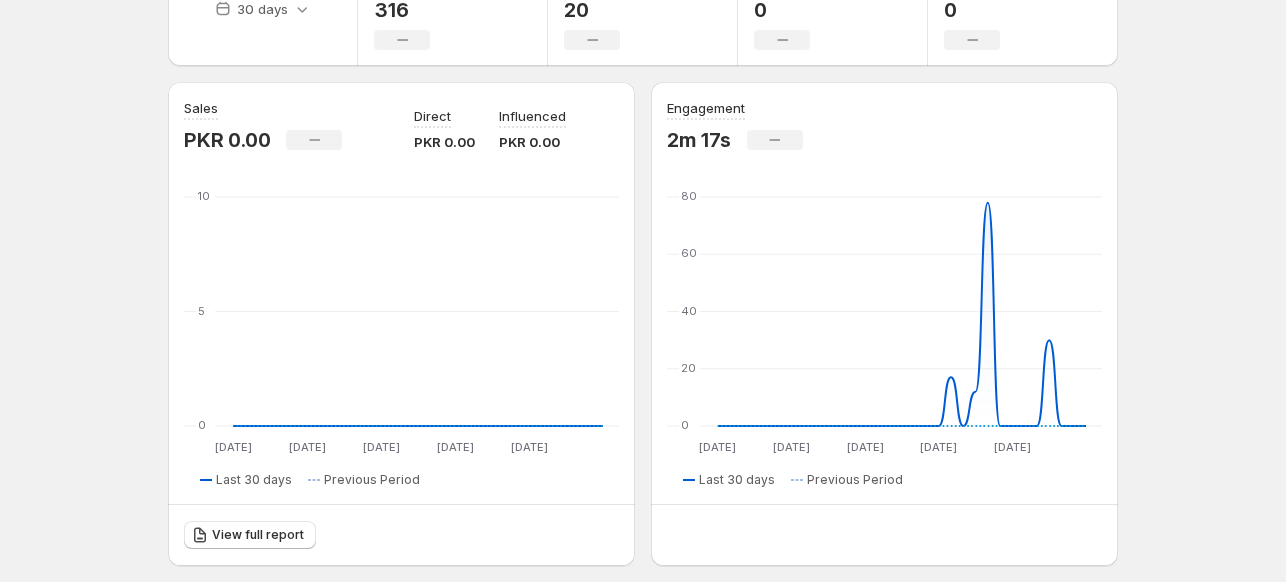 scroll, scrollTop: 312, scrollLeft: 0, axis: vertical 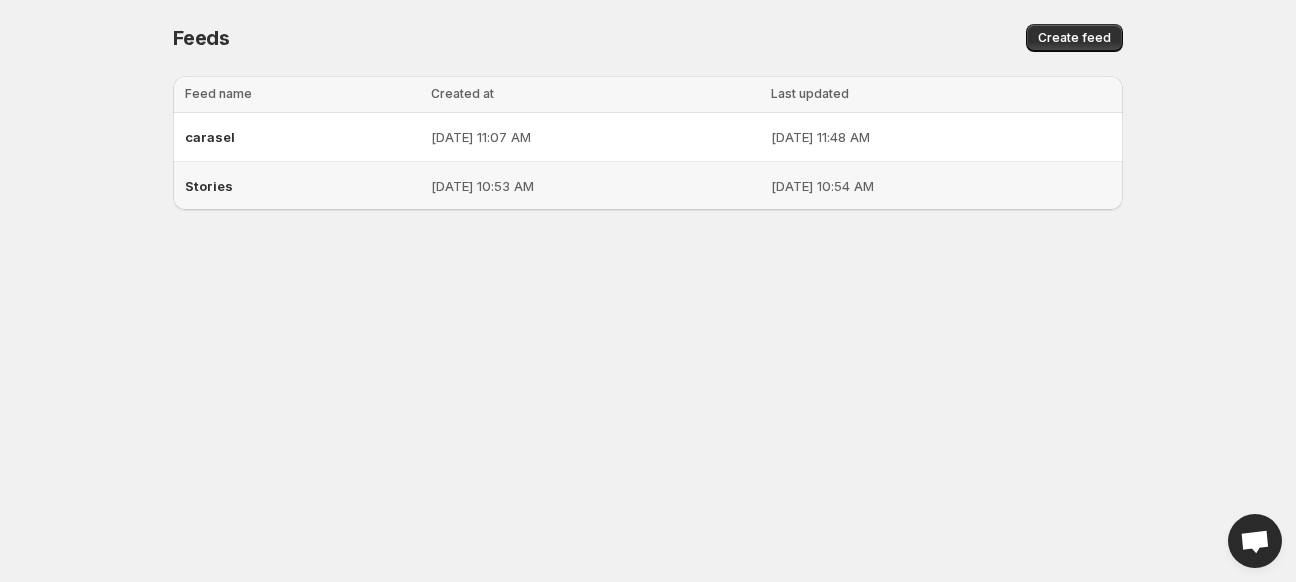 click on "Stories" at bounding box center (302, 186) 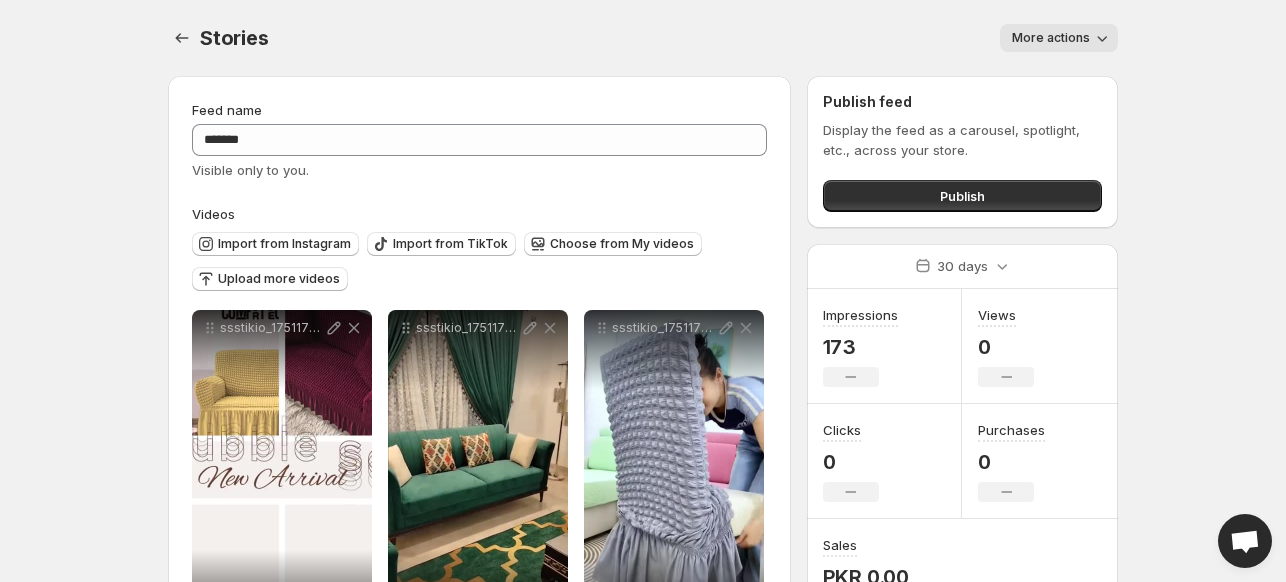 scroll, scrollTop: 248, scrollLeft: 0, axis: vertical 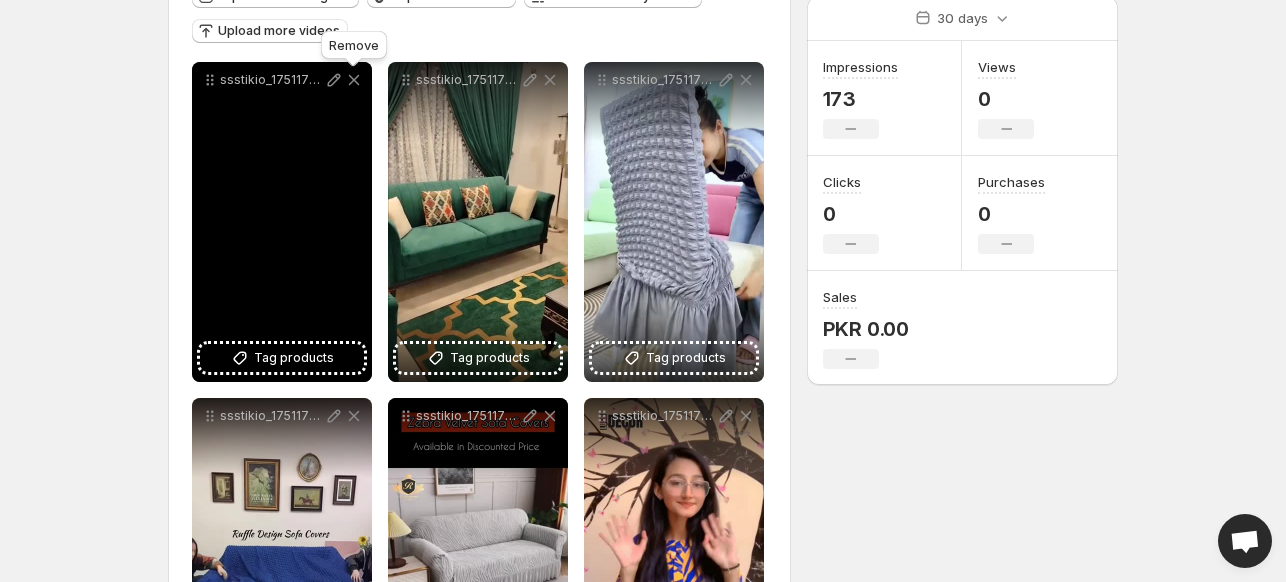 click 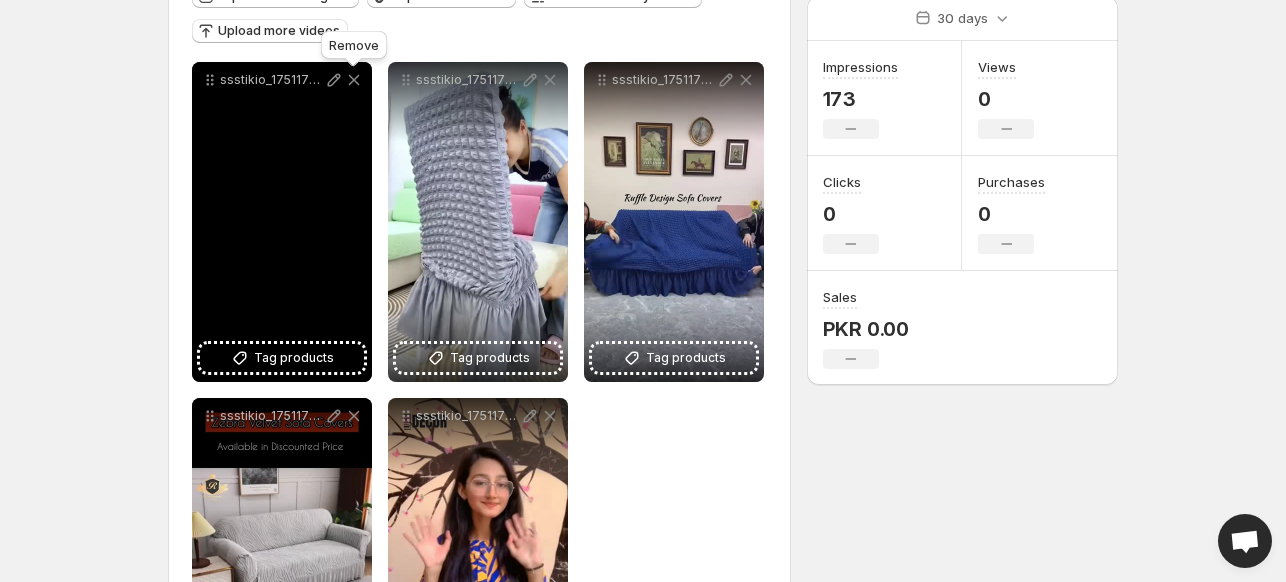 click 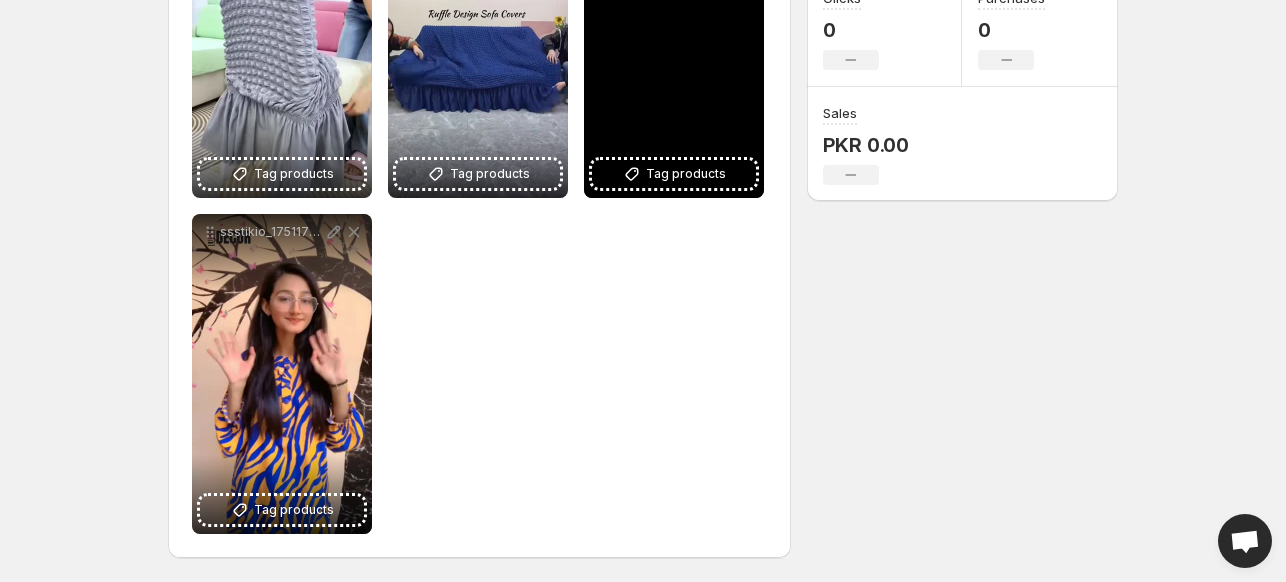 scroll, scrollTop: 0, scrollLeft: 0, axis: both 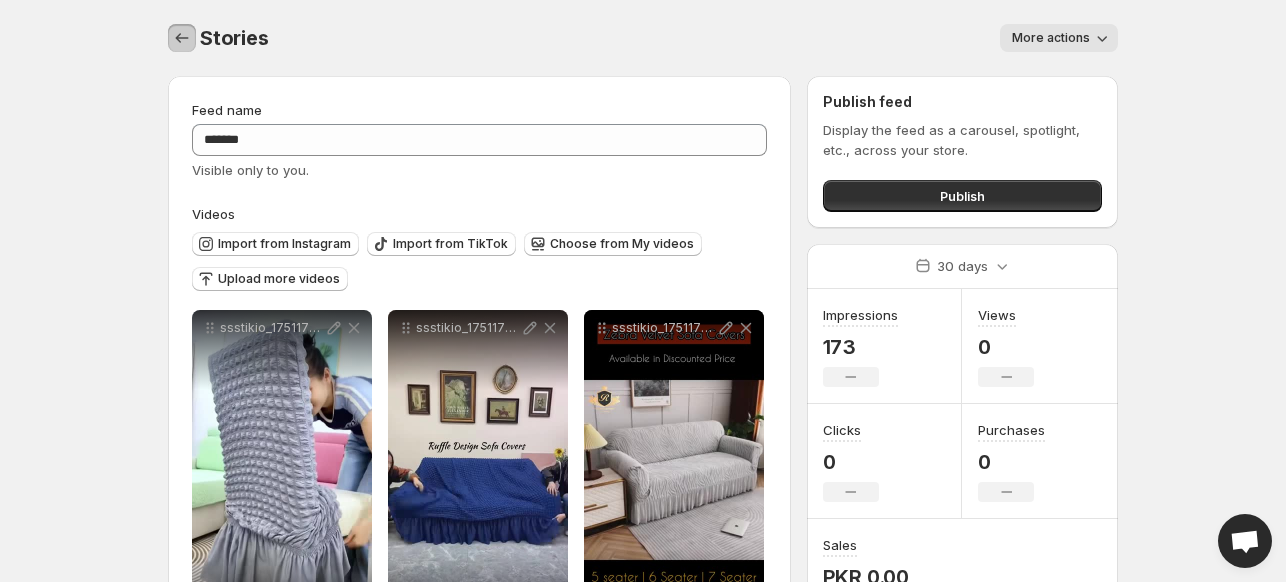 click 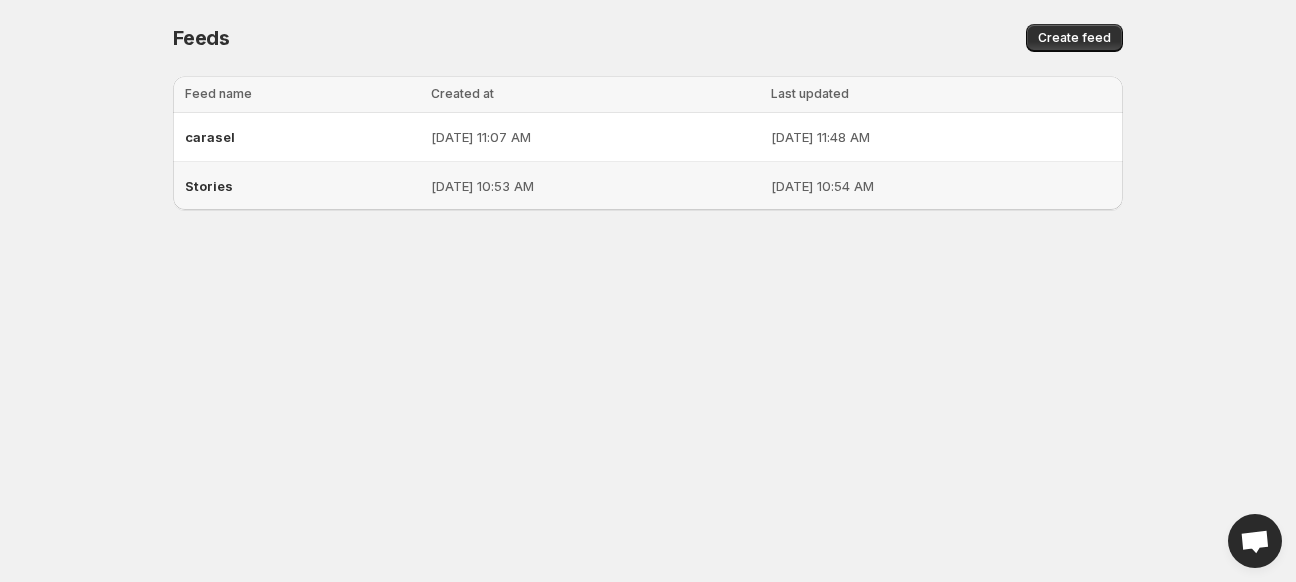 click on "Stories" at bounding box center [302, 186] 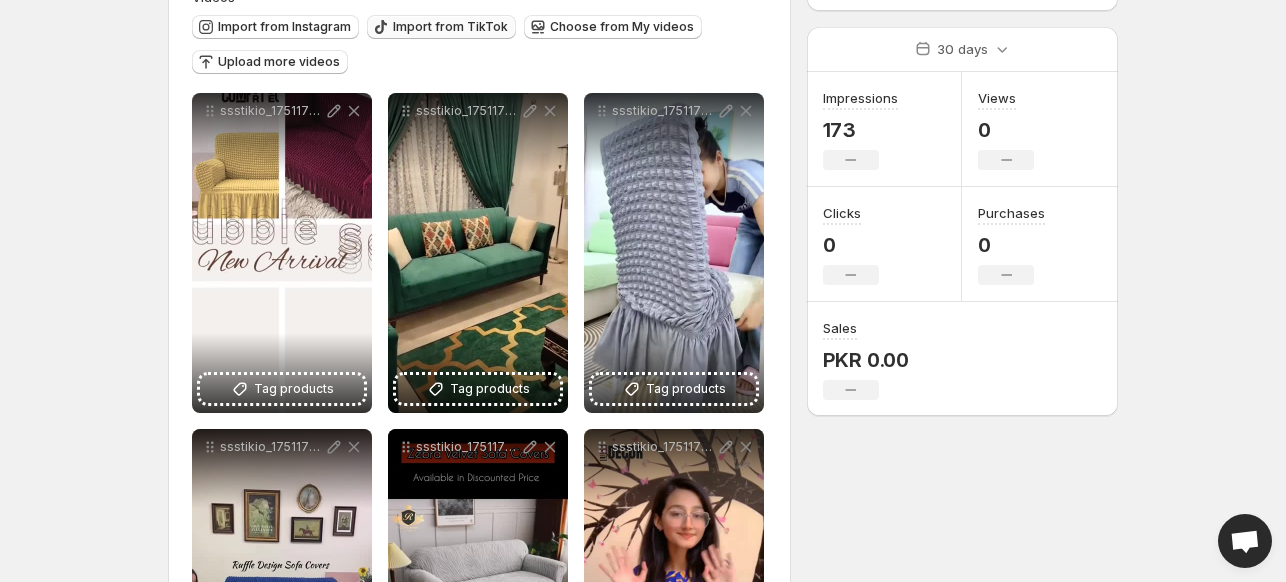 scroll, scrollTop: 432, scrollLeft: 0, axis: vertical 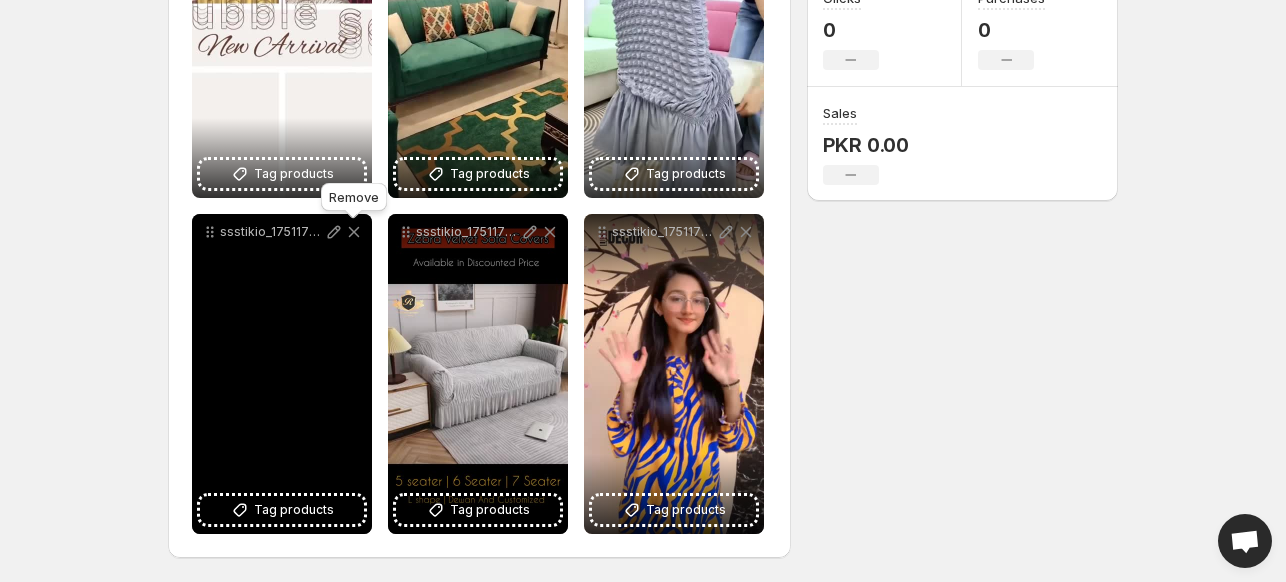 click 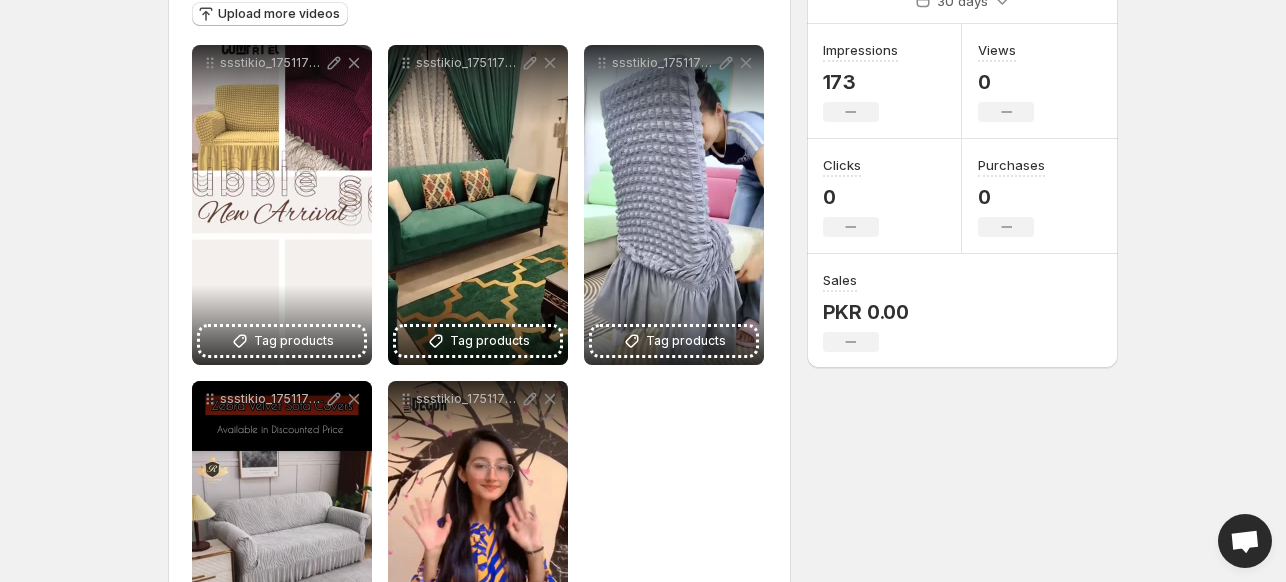 scroll, scrollTop: 264, scrollLeft: 0, axis: vertical 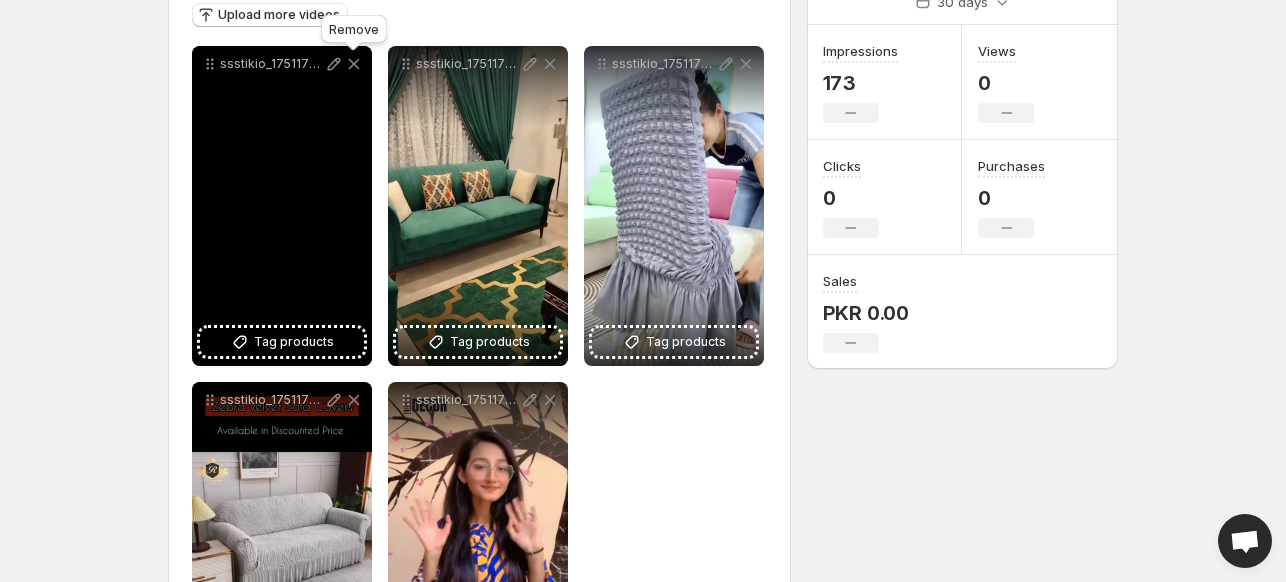 click 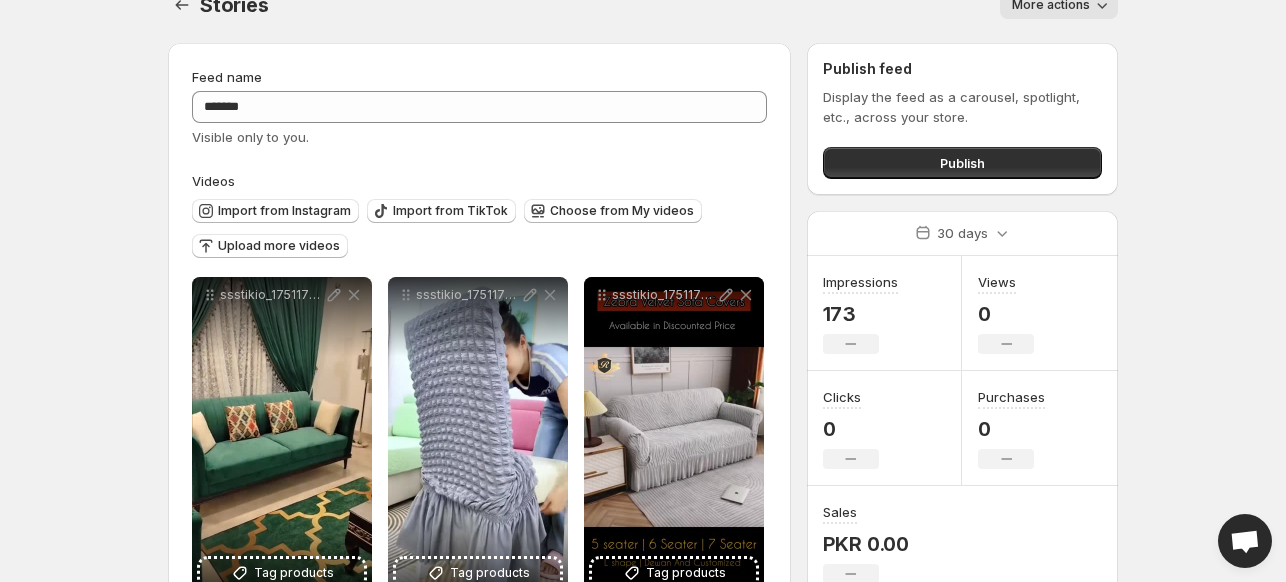 scroll, scrollTop: 0, scrollLeft: 0, axis: both 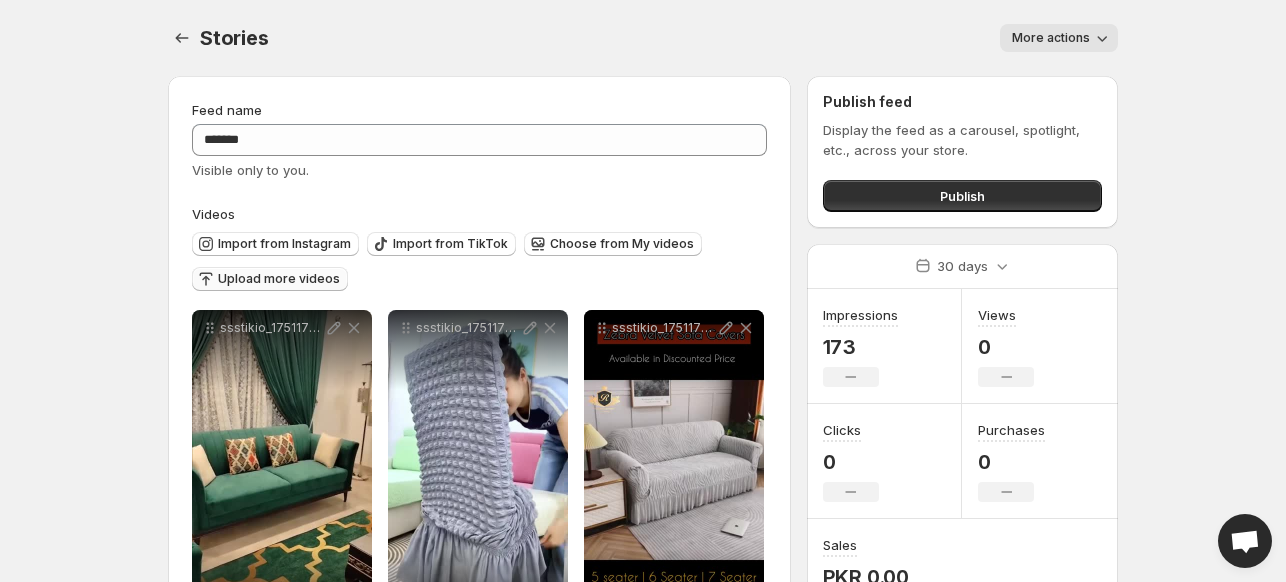 click on "Upload more videos" at bounding box center (279, 279) 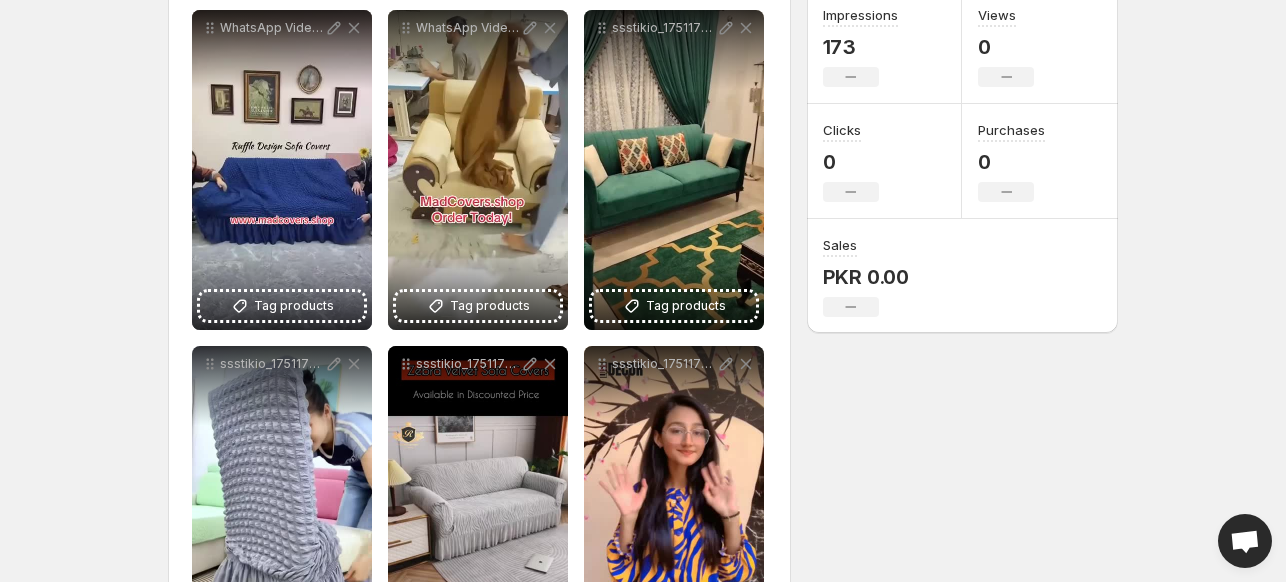 scroll, scrollTop: 0, scrollLeft: 0, axis: both 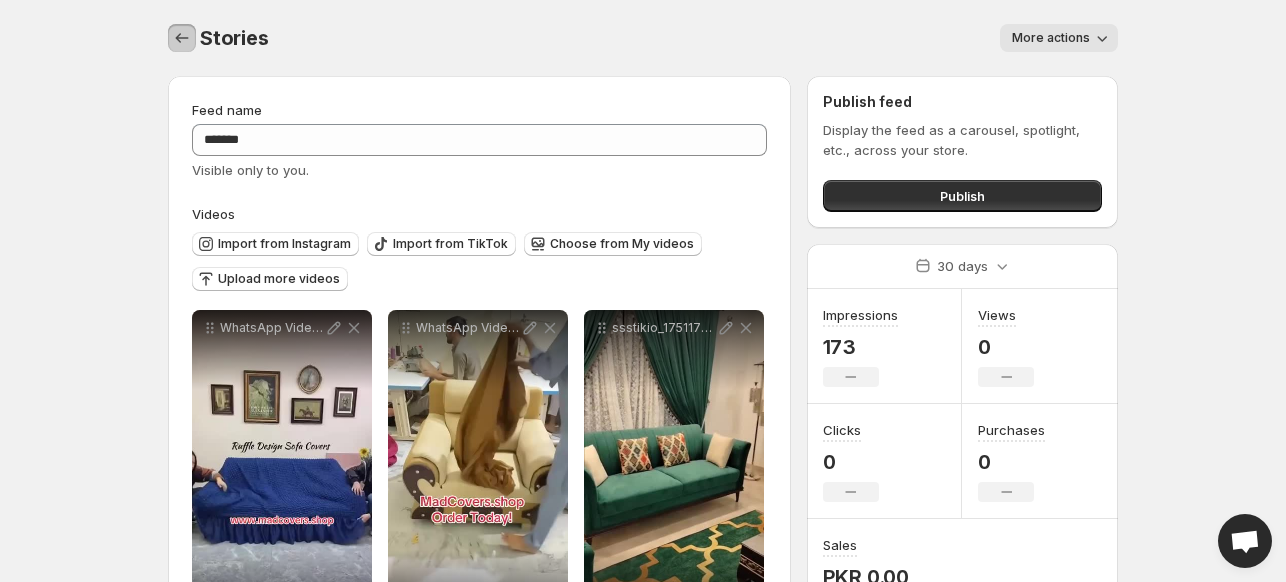 click 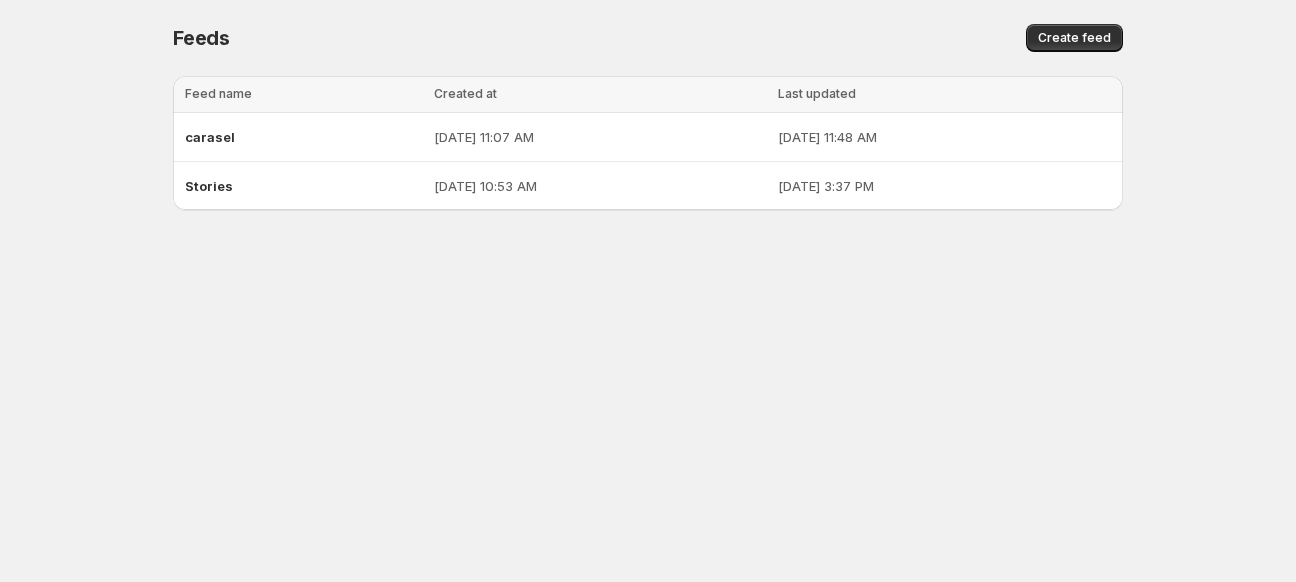 scroll, scrollTop: 0, scrollLeft: 0, axis: both 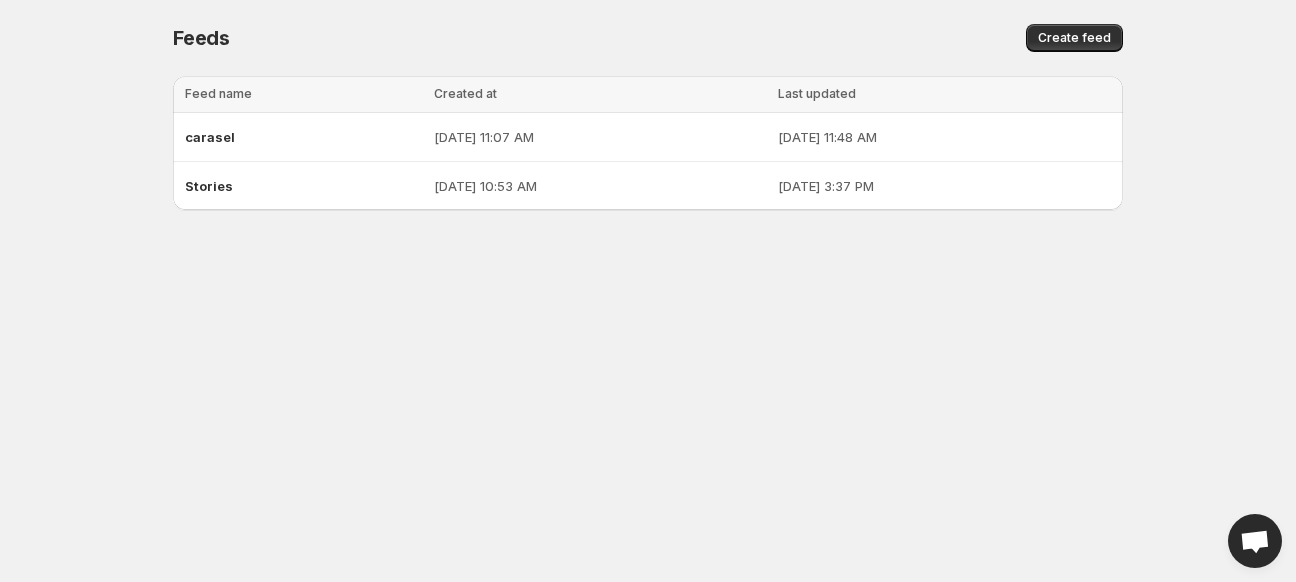 click on "Home Feeds Videos Subscription Settings Feeds. This page is ready Feeds Create feed Loading tables… Loading tables… Feed name Created at Last updated Select all 2 tables 0 selected Feed name Created at Last updated carasel [DATE] 11:07 AM [DATE] 11:48 AM Stories [DATE] 10:53 AM [DATE] 3:37 PM" at bounding box center (648, 291) 